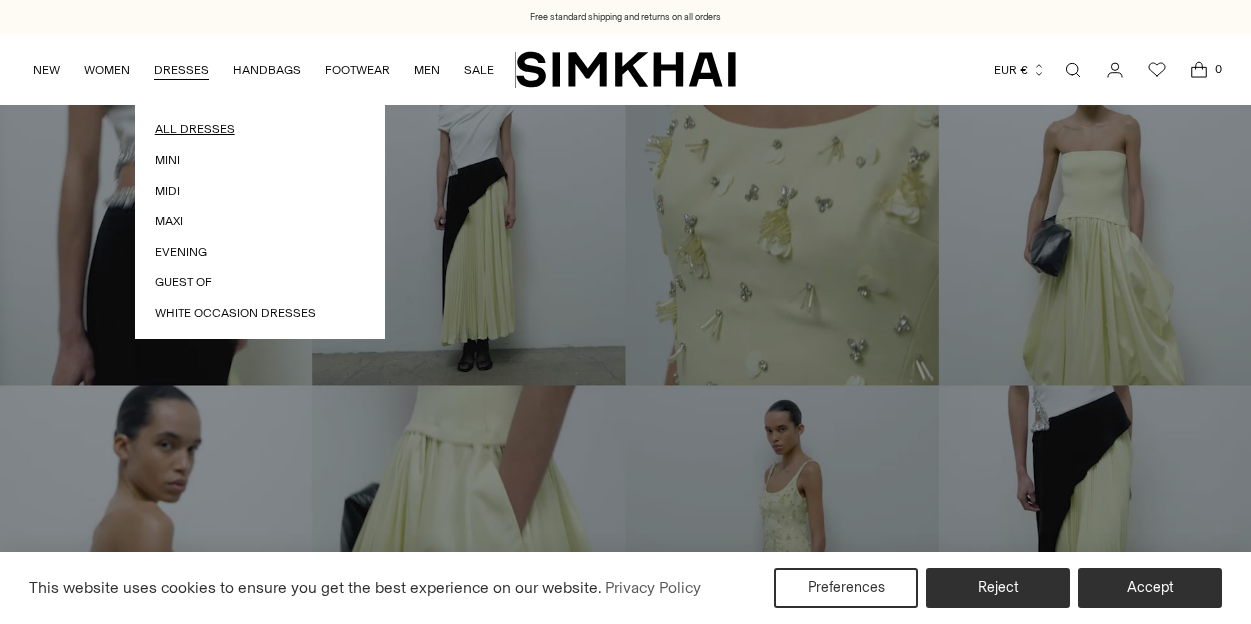 scroll, scrollTop: 0, scrollLeft: 0, axis: both 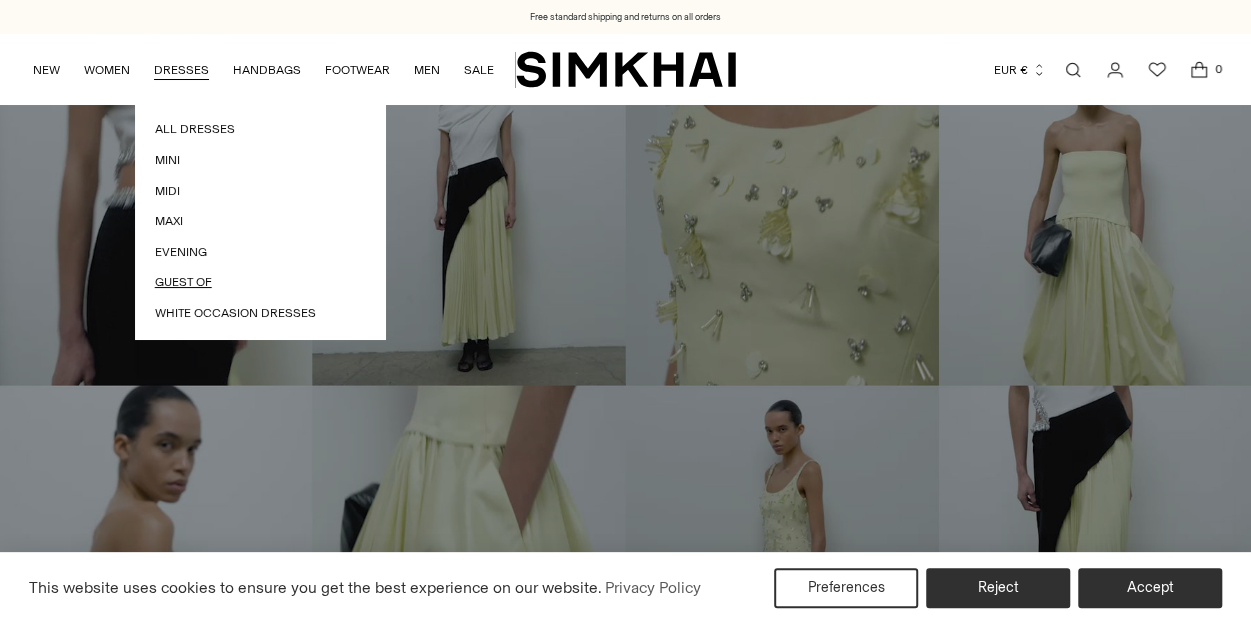 click on "Guest Of" at bounding box center [260, 282] 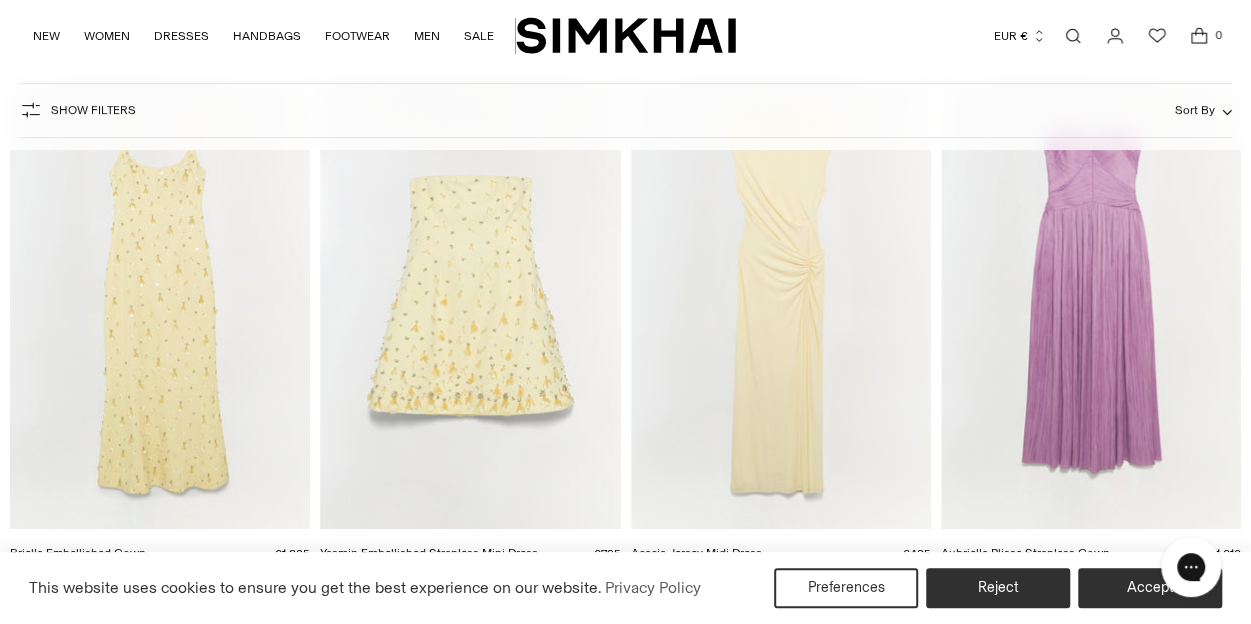 scroll, scrollTop: 200, scrollLeft: 0, axis: vertical 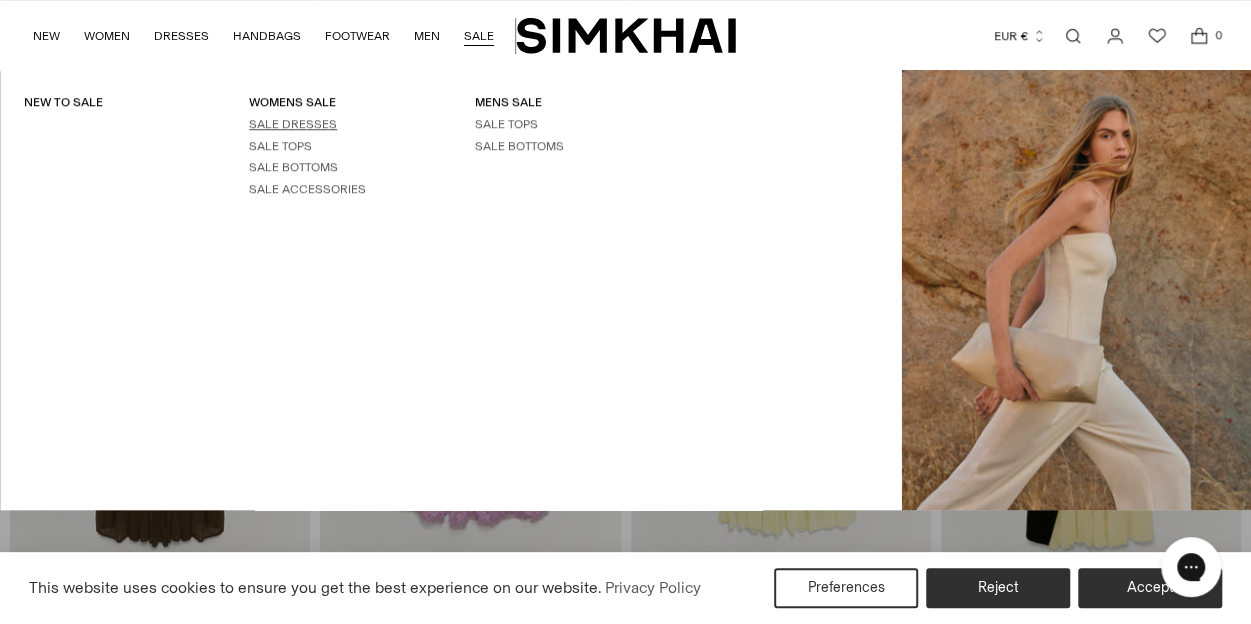 click on "SALE DRESSES" at bounding box center (293, 124) 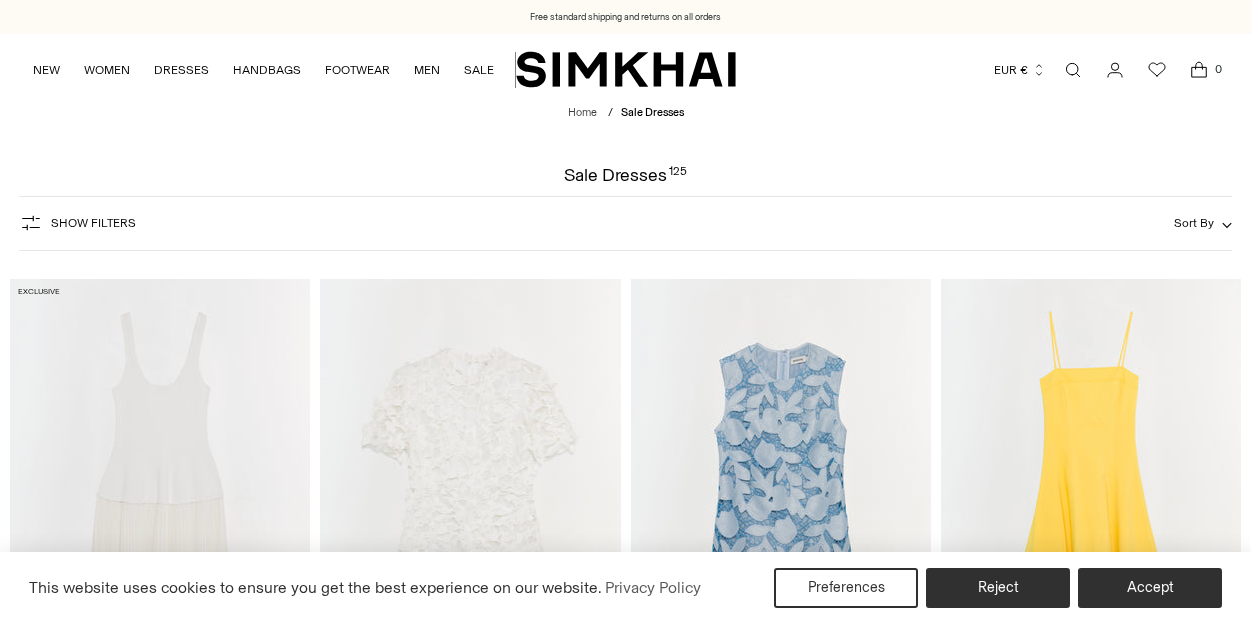 scroll, scrollTop: 0, scrollLeft: 0, axis: both 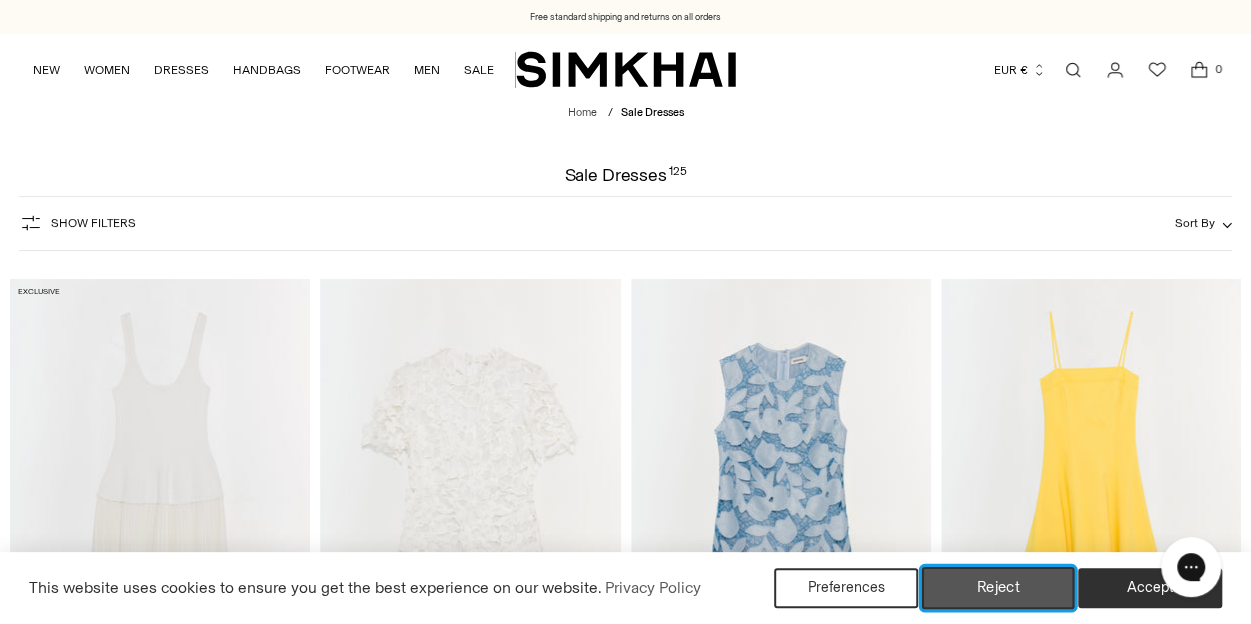 click on "Reject" at bounding box center [998, 588] 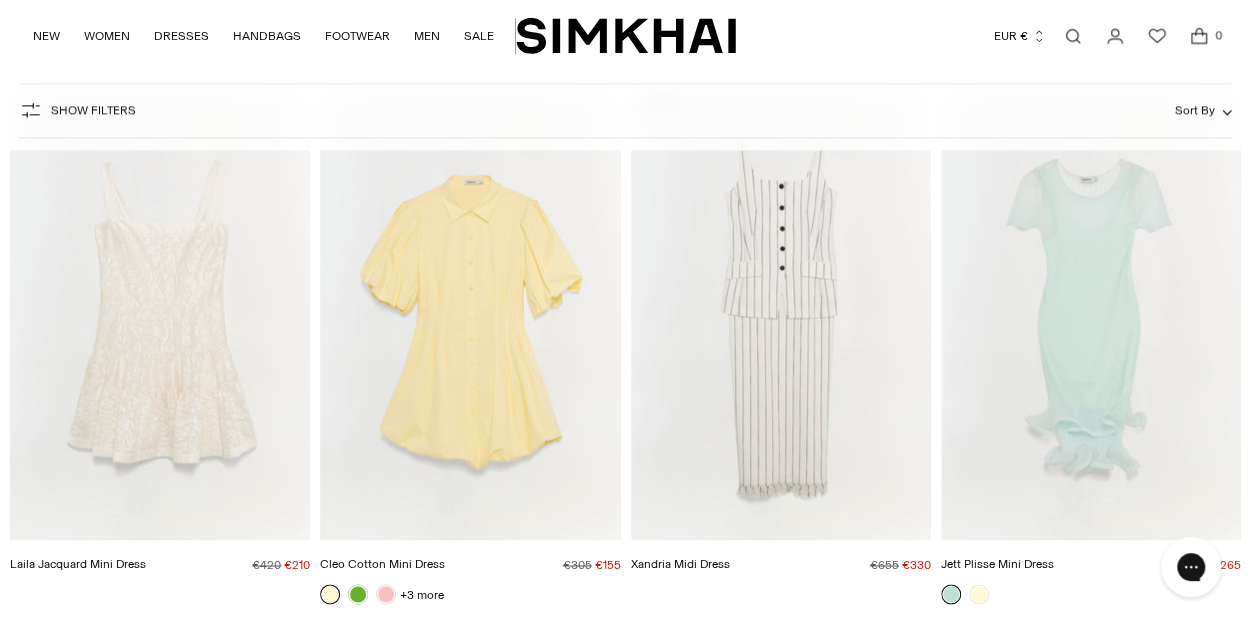 scroll, scrollTop: 1294, scrollLeft: 0, axis: vertical 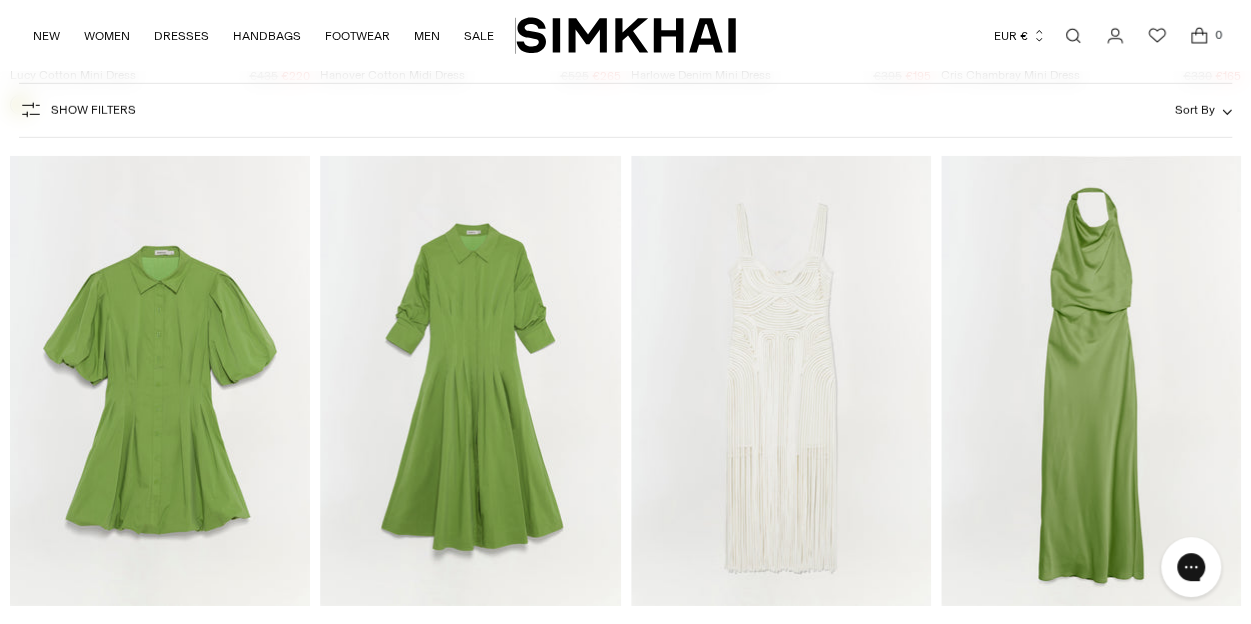 click at bounding box center [0, 0] 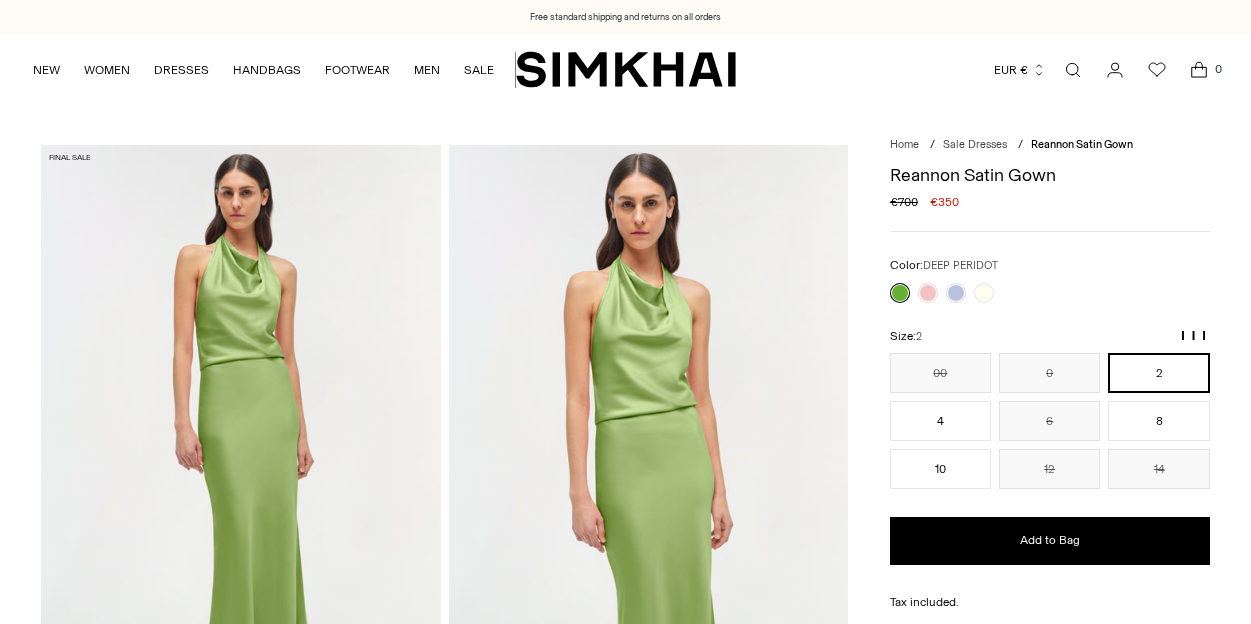 scroll, scrollTop: 800, scrollLeft: 0, axis: vertical 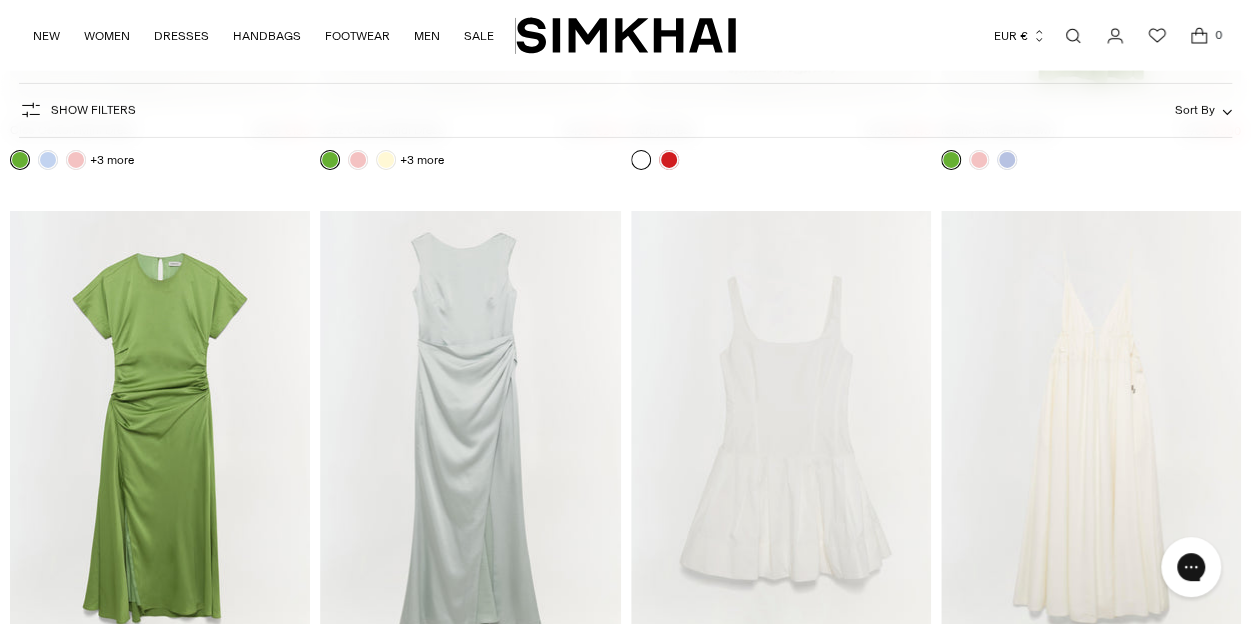 click at bounding box center (0, 0) 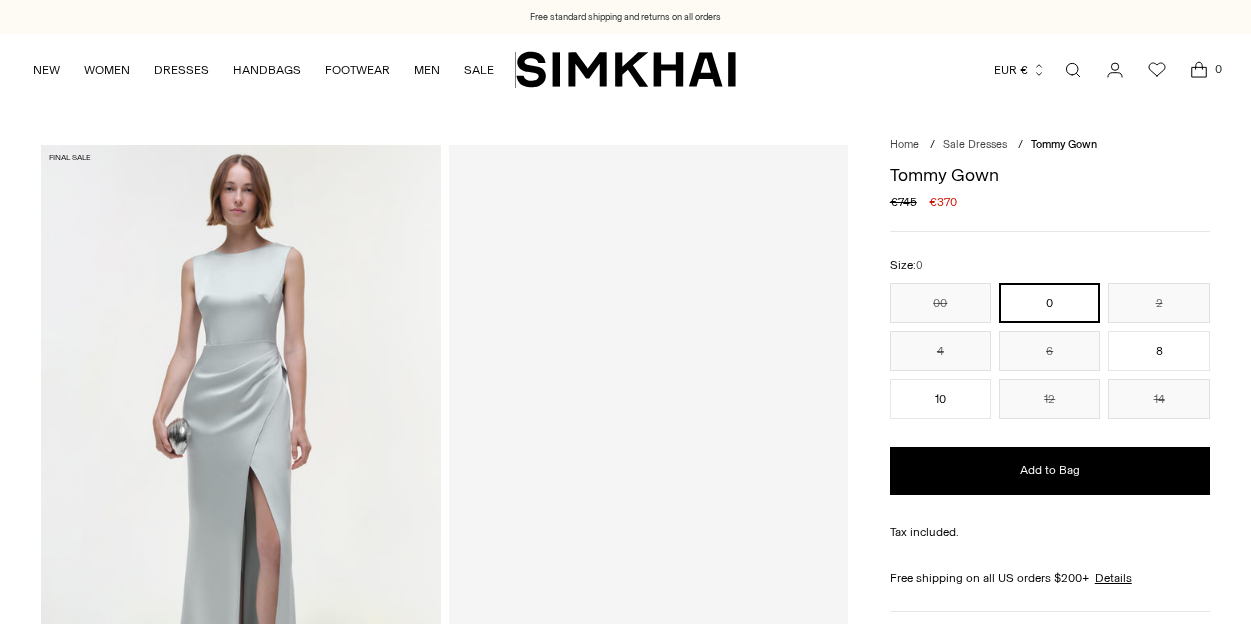 scroll, scrollTop: 0, scrollLeft: 0, axis: both 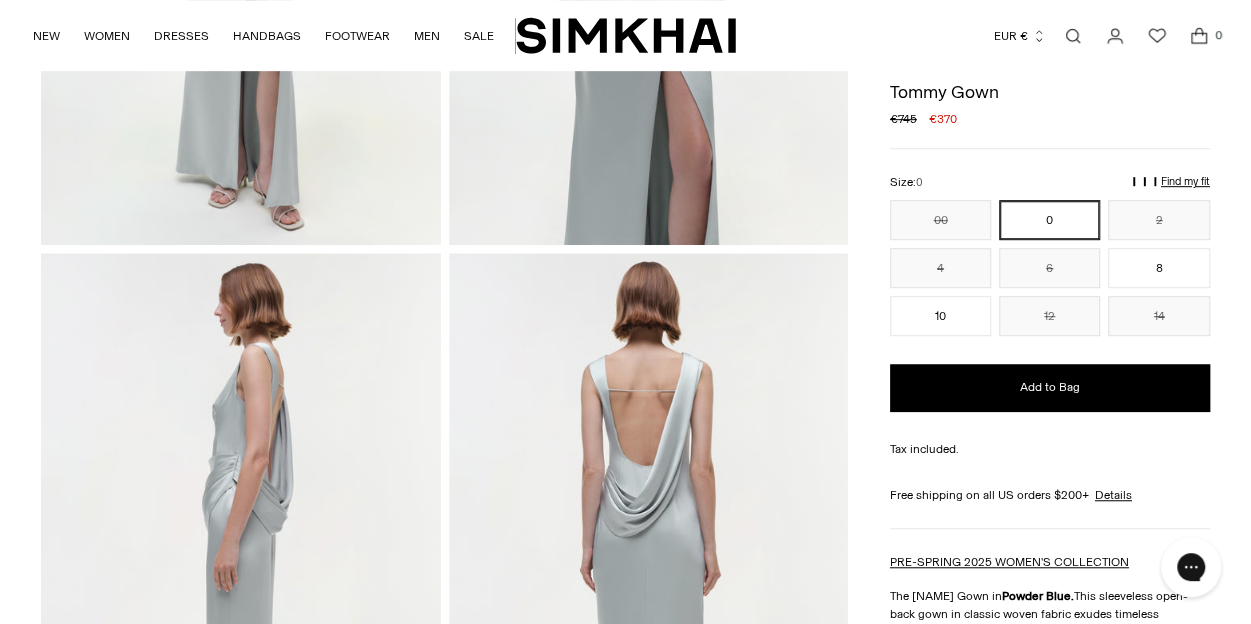 click on "Find my fit" at bounding box center (1007, 191) 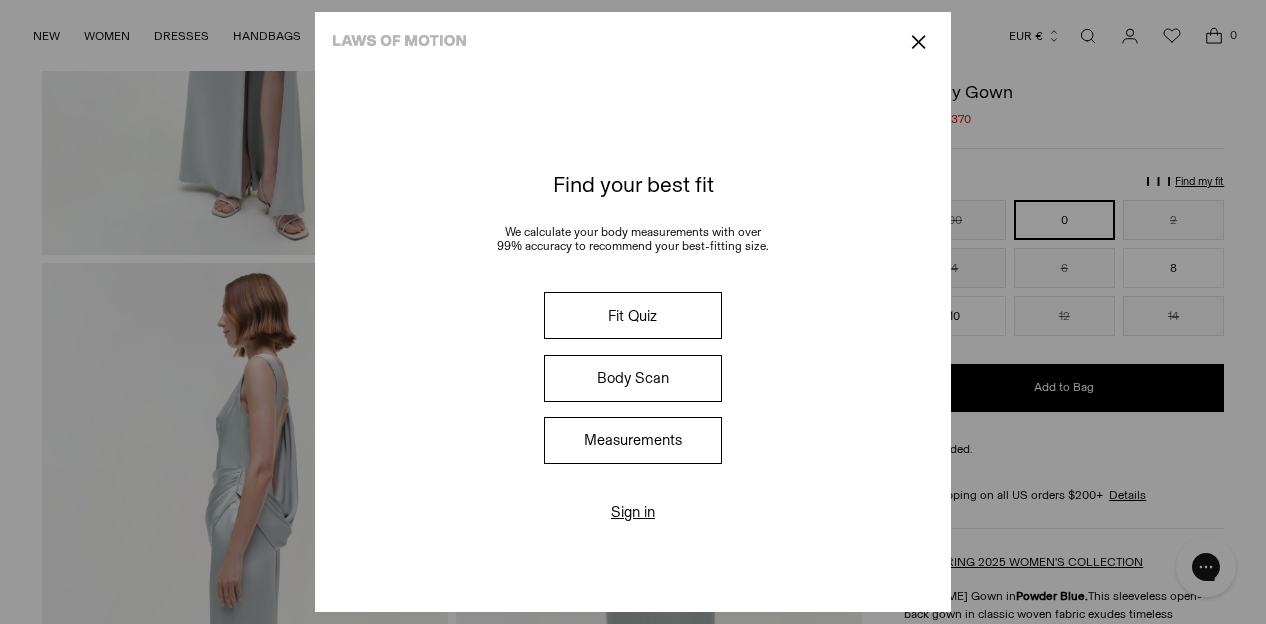 click on "Measurements" at bounding box center [633, 440] 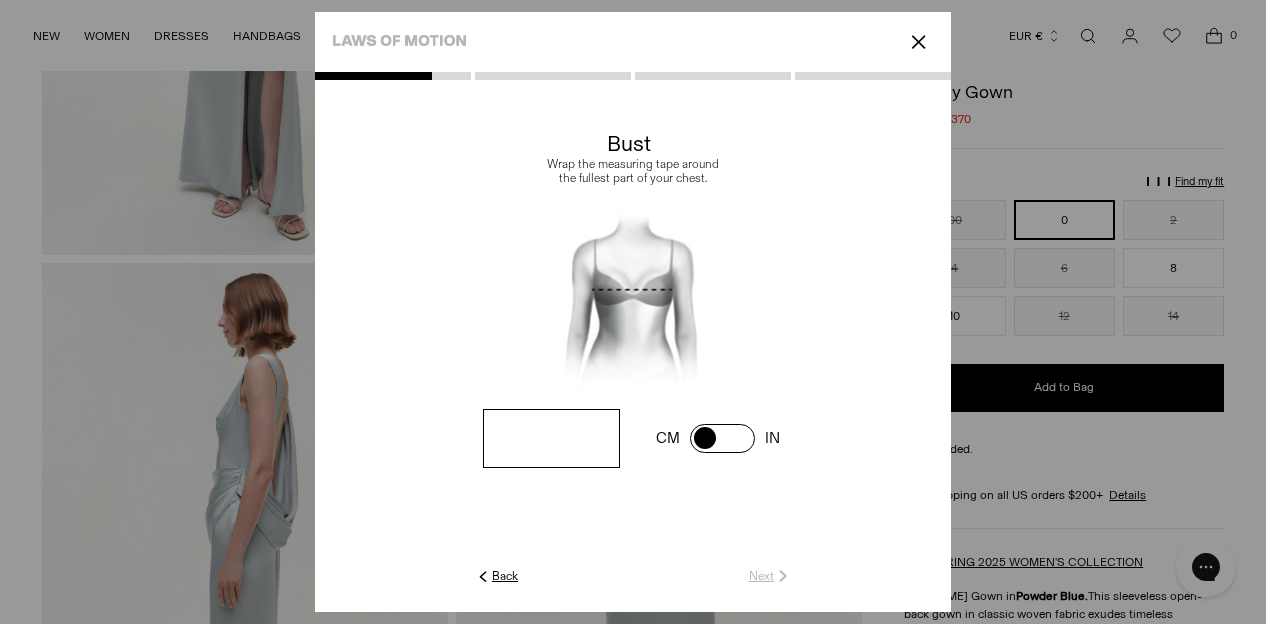 click at bounding box center [551, 438] 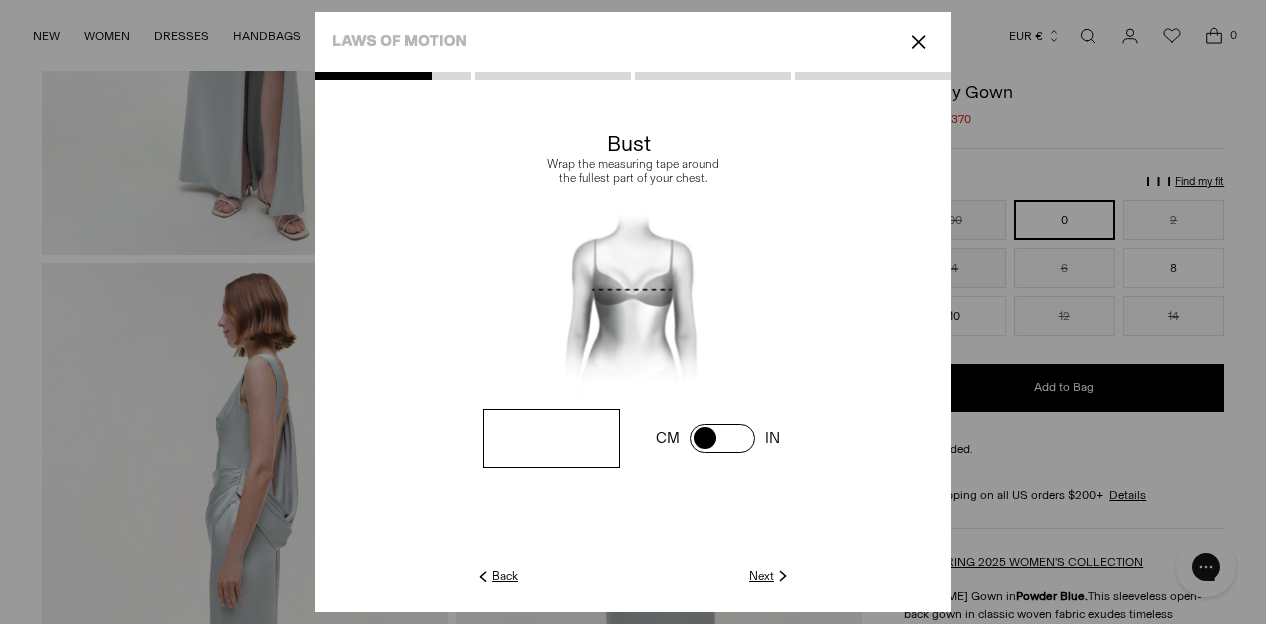 type on "**" 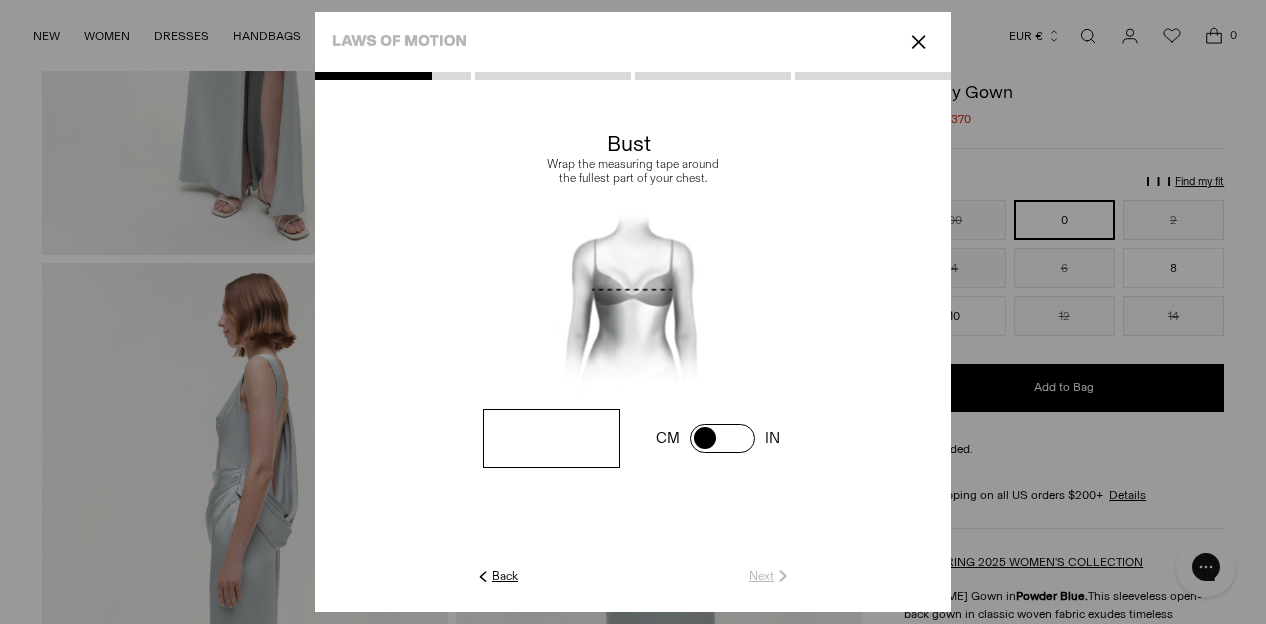 click at bounding box center (551, 438) 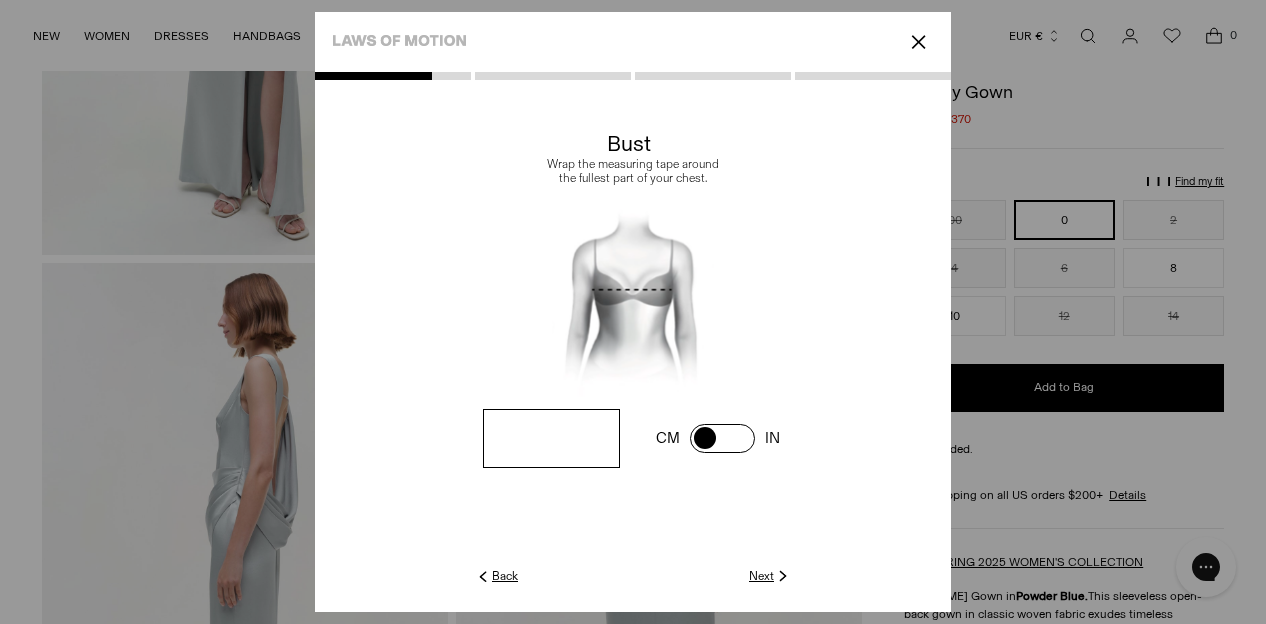 type on "**" 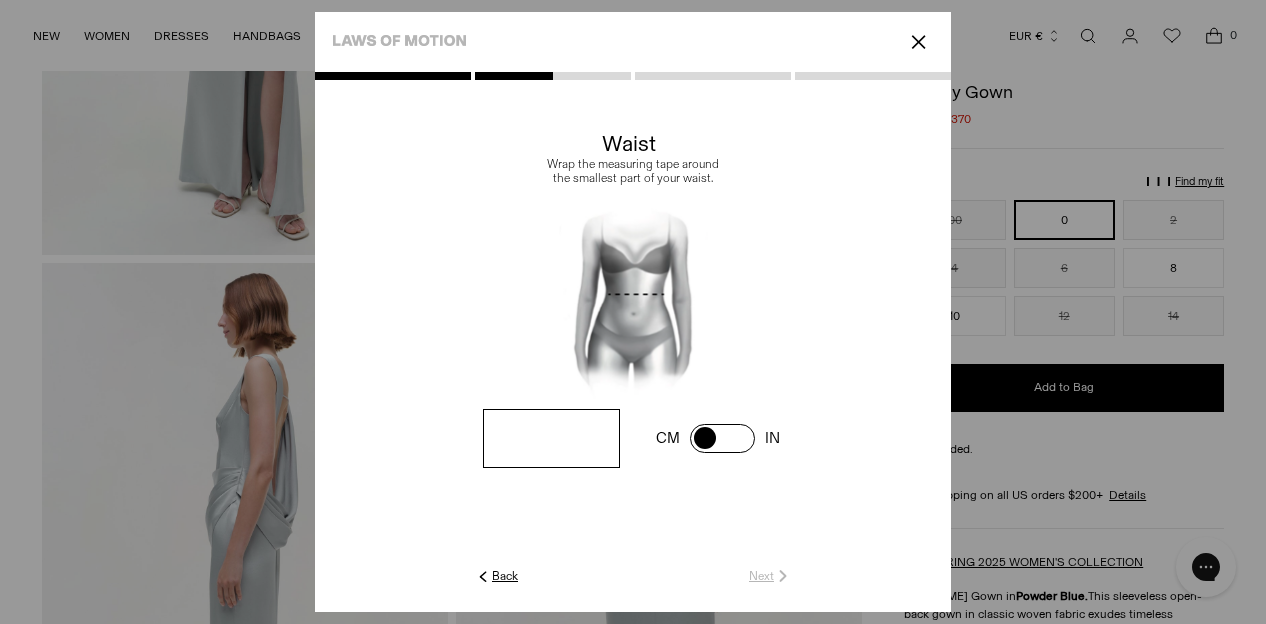 click at bounding box center (0, 0) 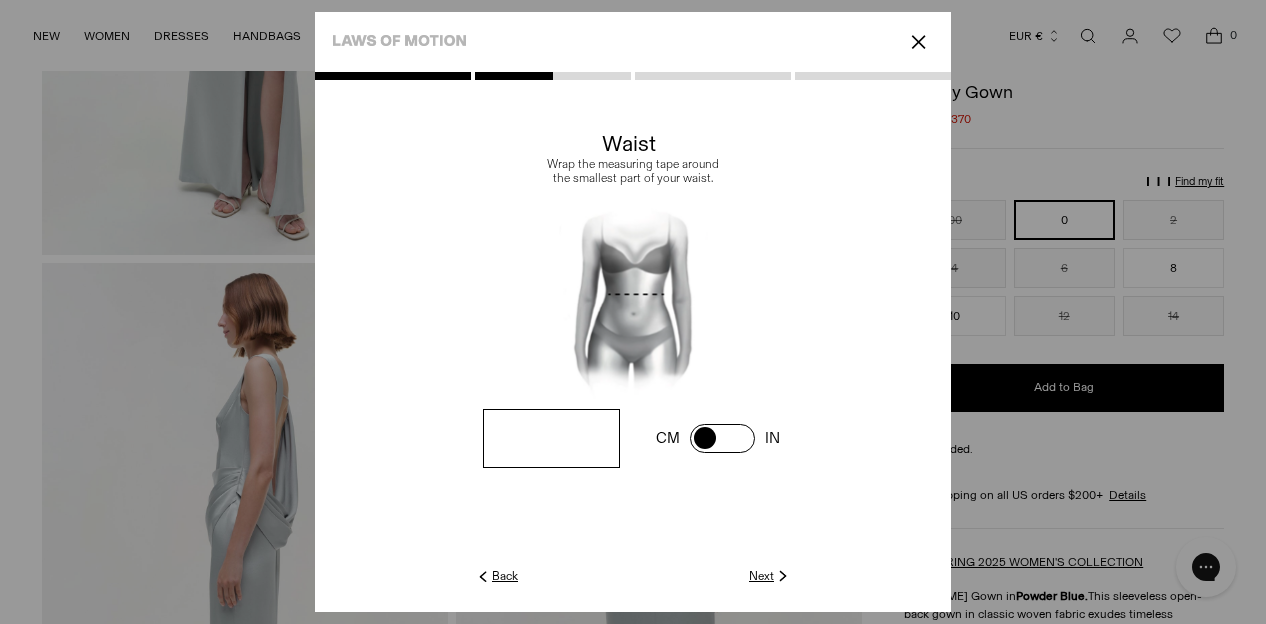 type on "**" 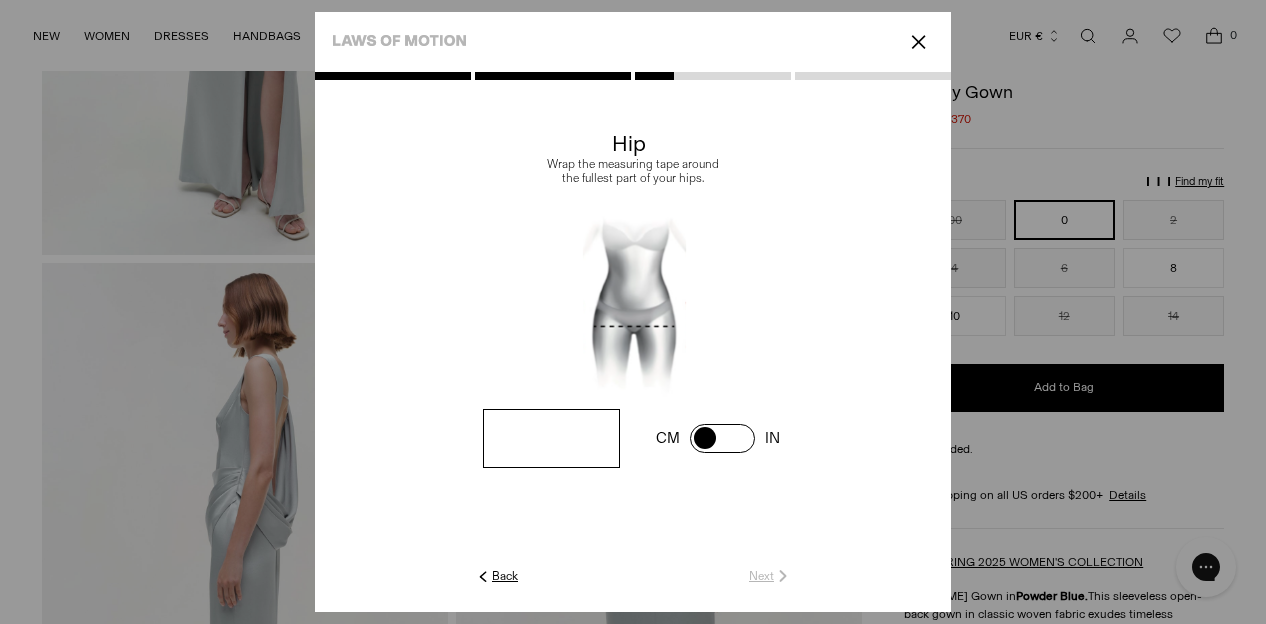 click at bounding box center [0, 0] 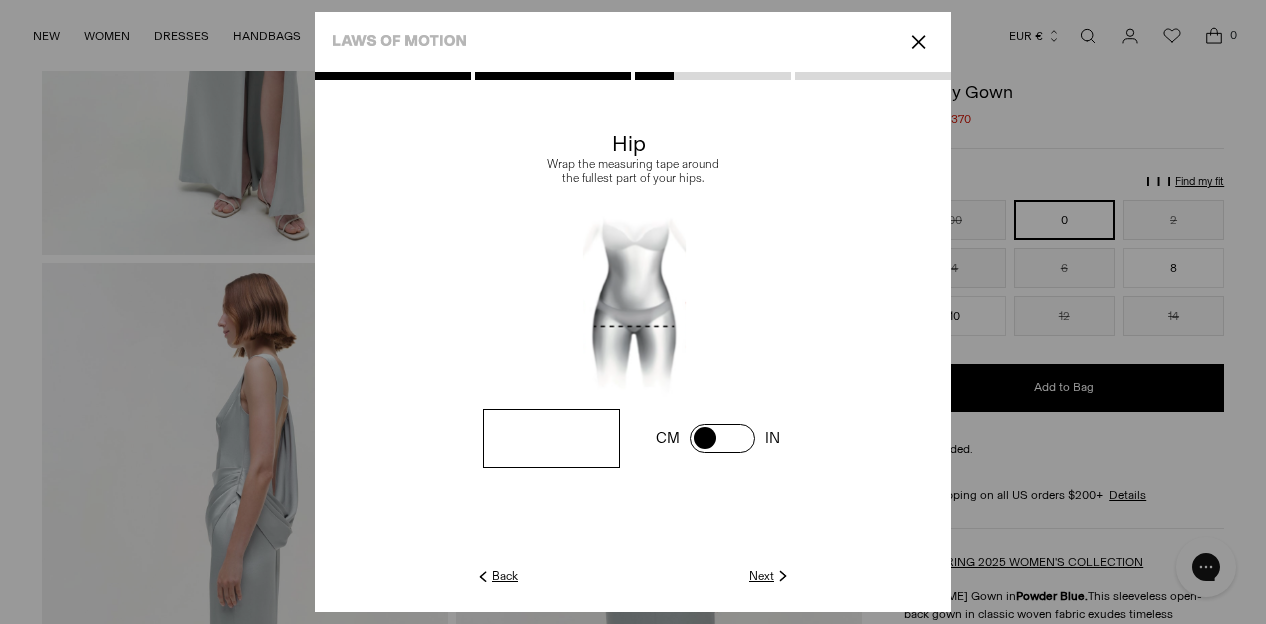 type on "***" 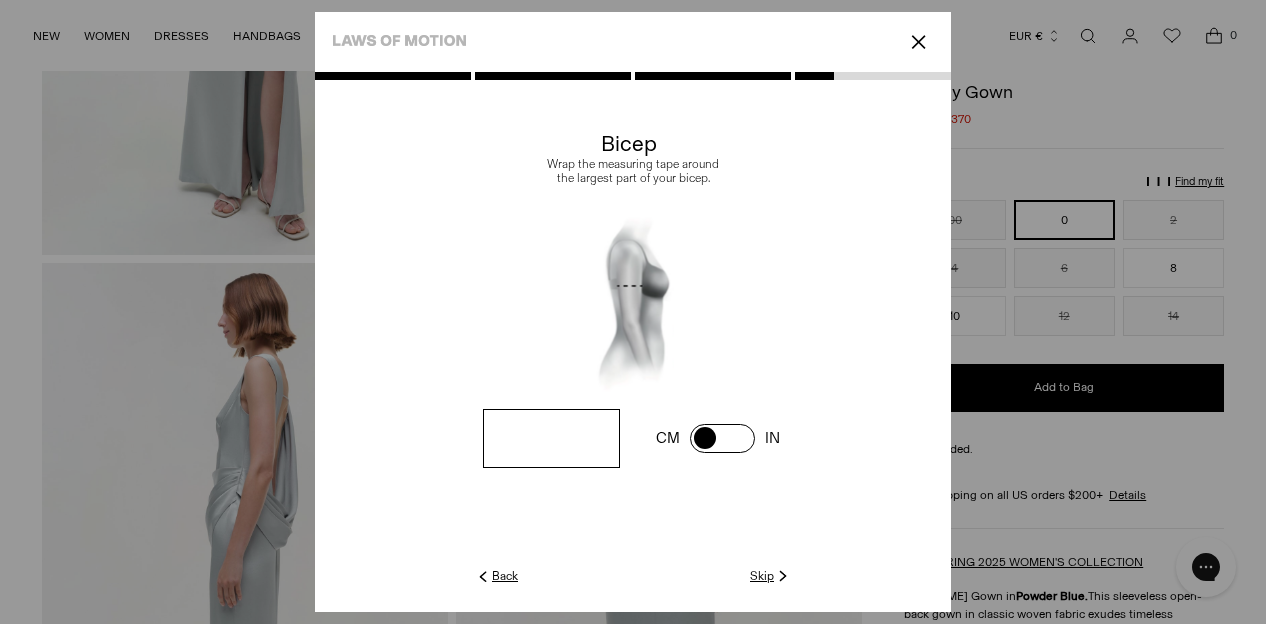 click at bounding box center (0, 0) 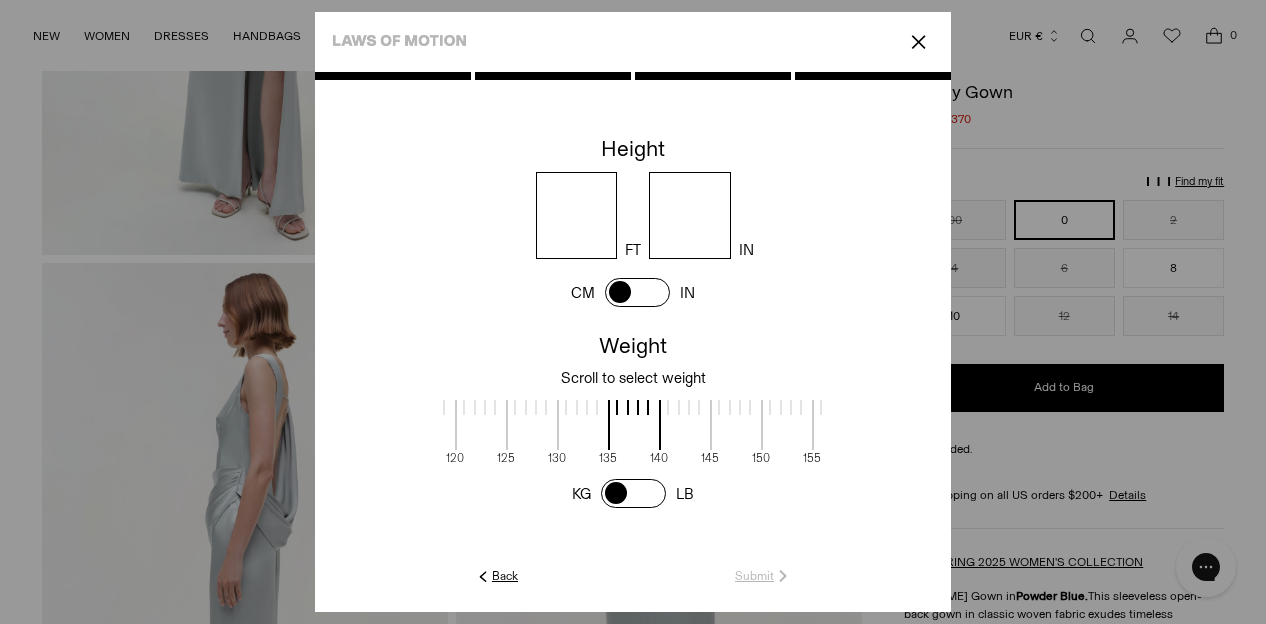 click at bounding box center [637, 292] 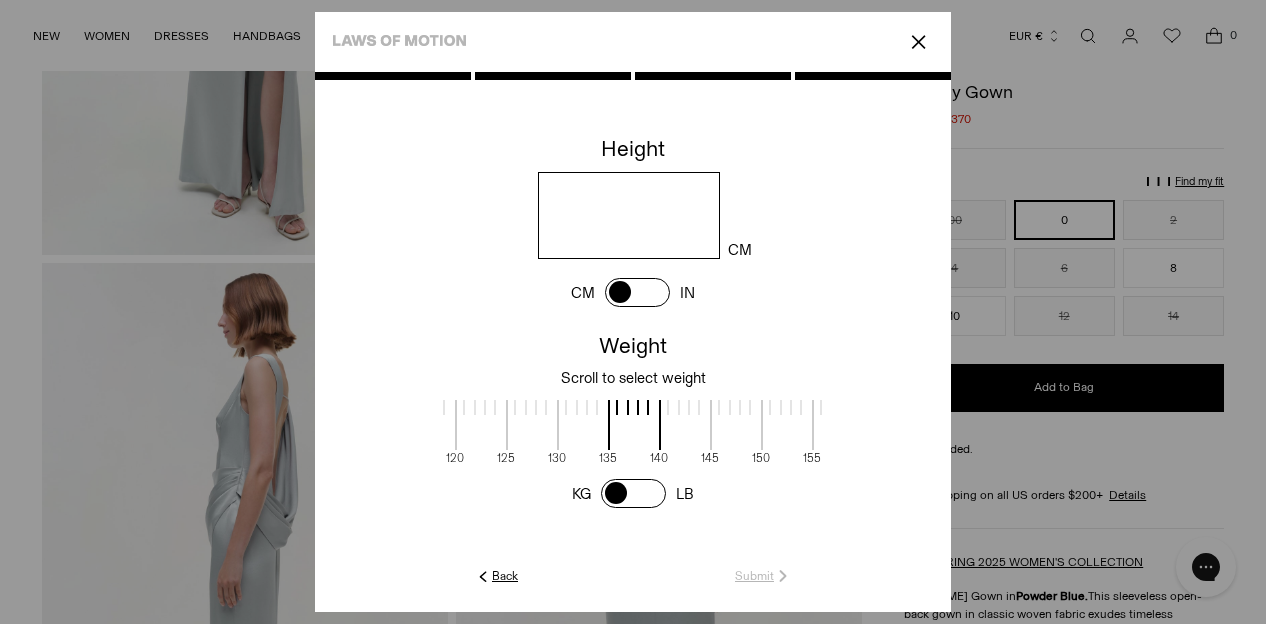 click at bounding box center [628, 215] 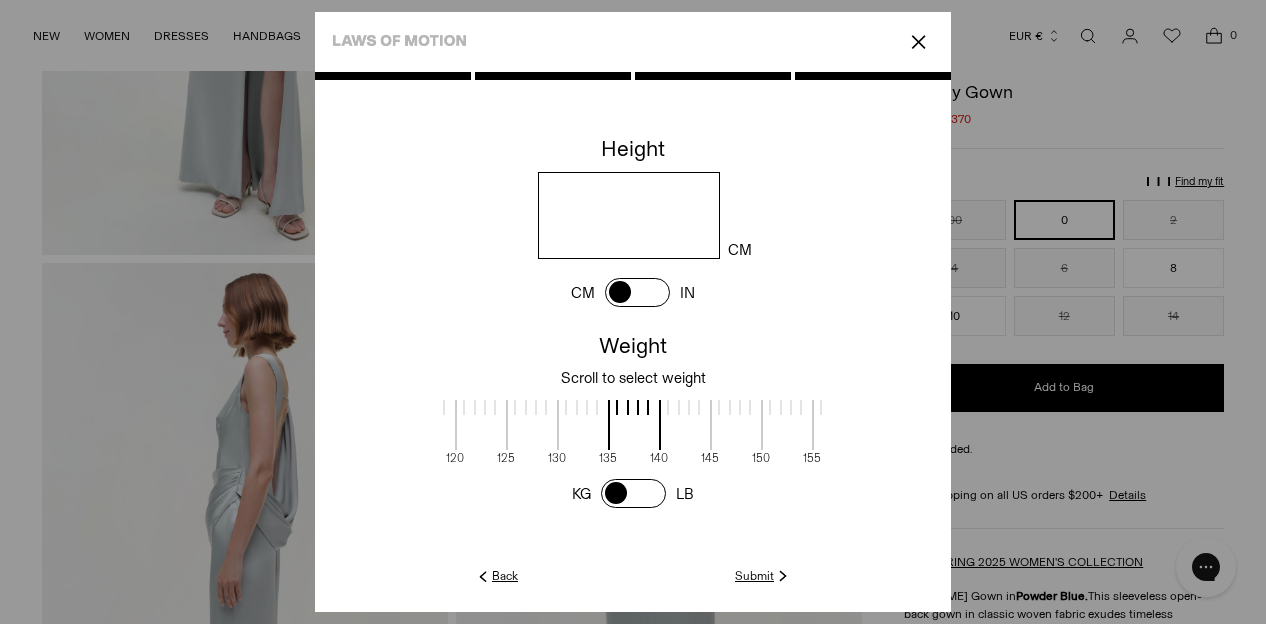 type on "***" 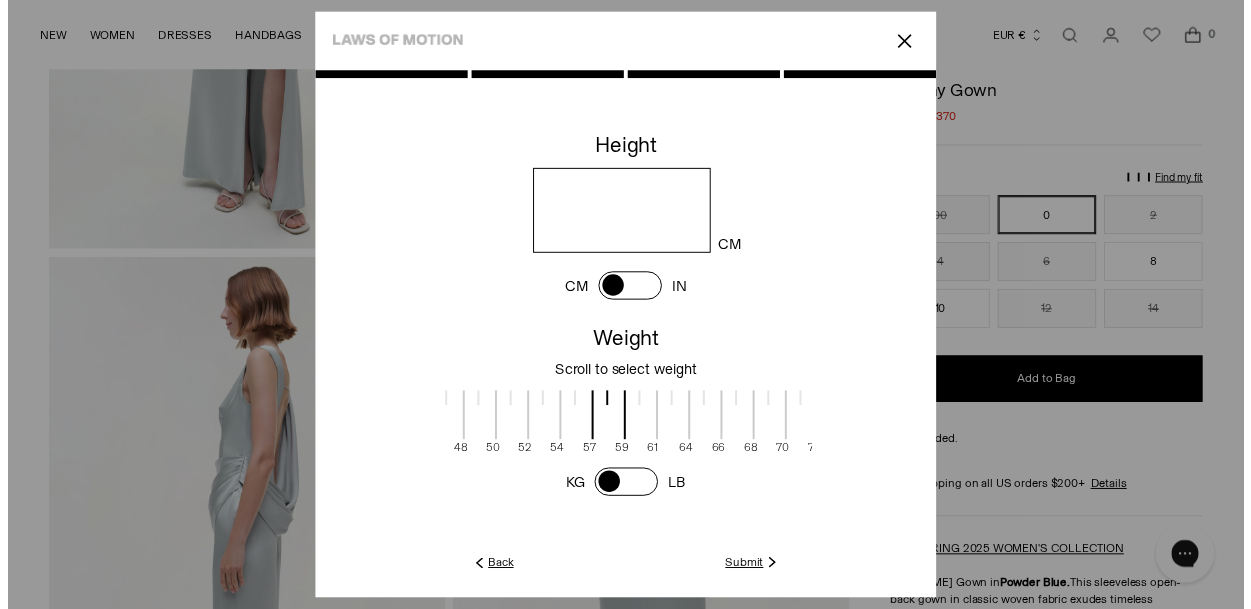 scroll, scrollTop: 2, scrollLeft: 363, axis: both 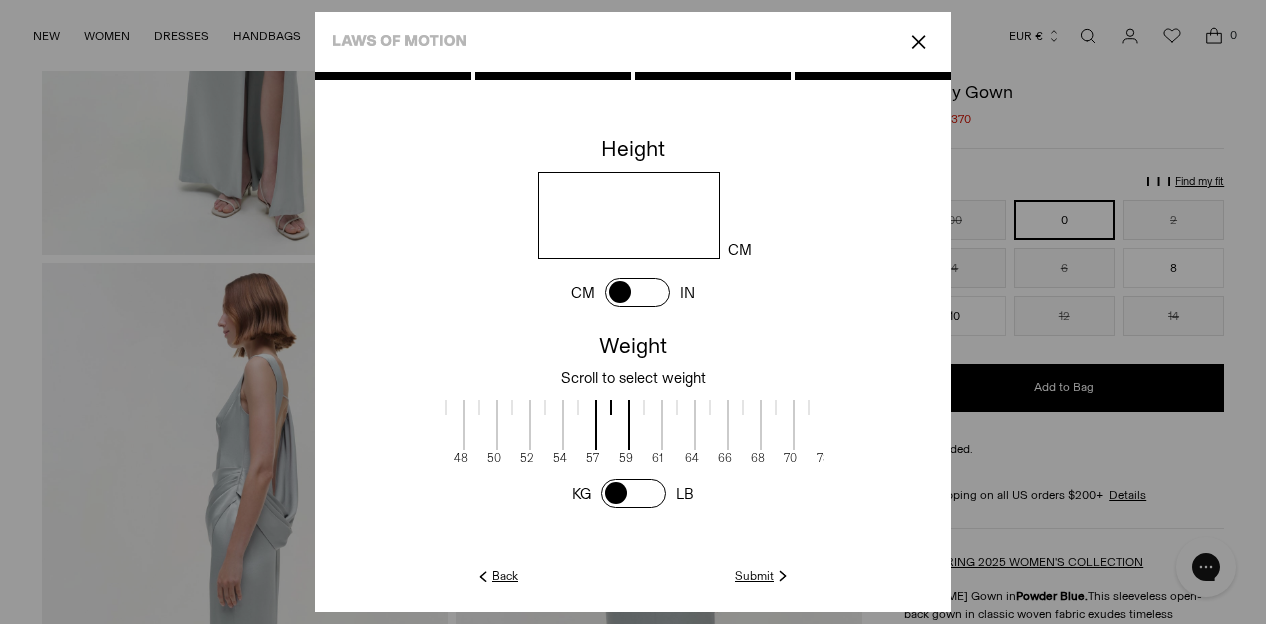 drag, startPoint x: 618, startPoint y: 437, endPoint x: 662, endPoint y: 445, distance: 44.72136 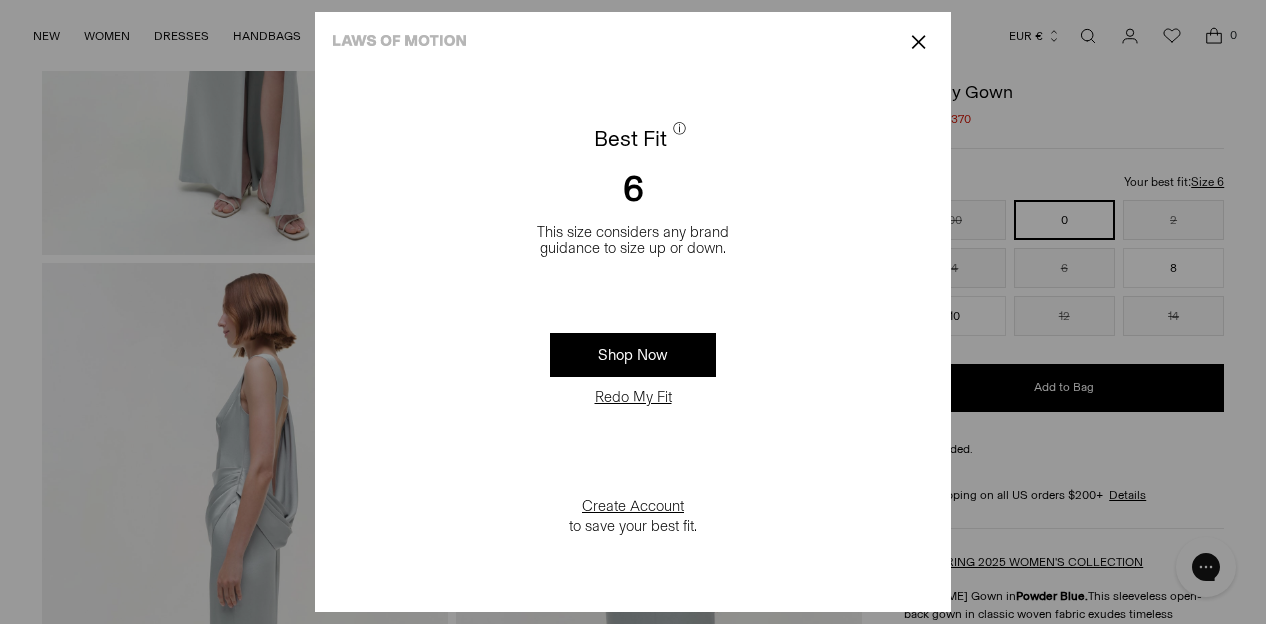 click on "Shop Now" at bounding box center (633, 355) 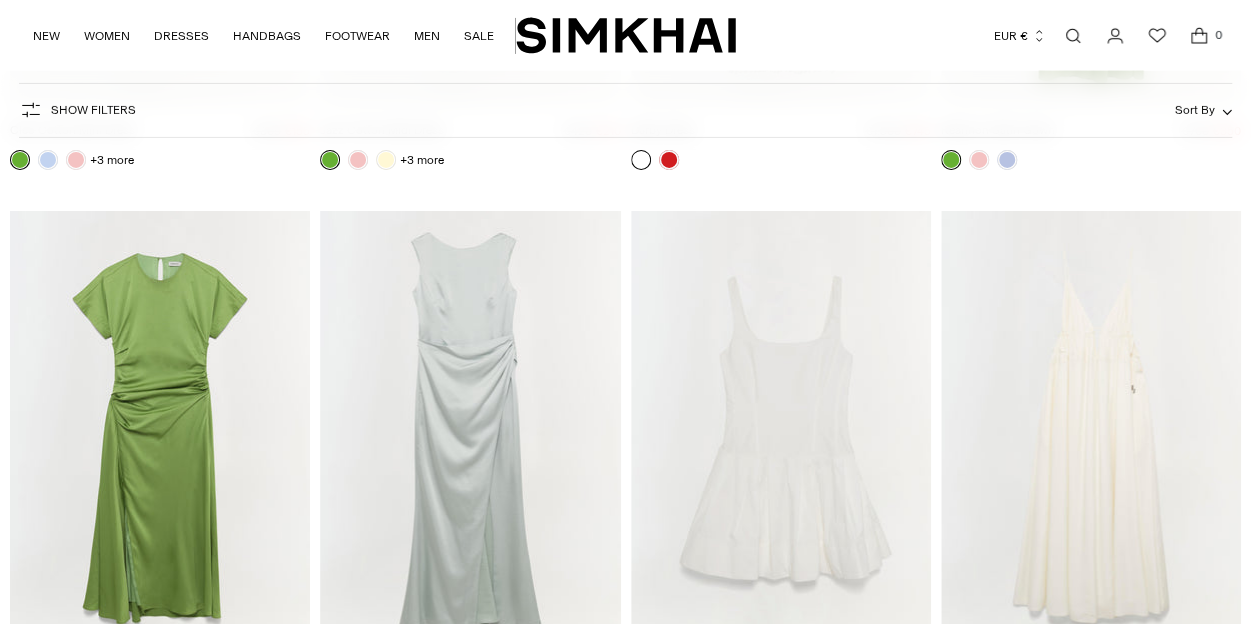scroll, scrollTop: 3400, scrollLeft: 0, axis: vertical 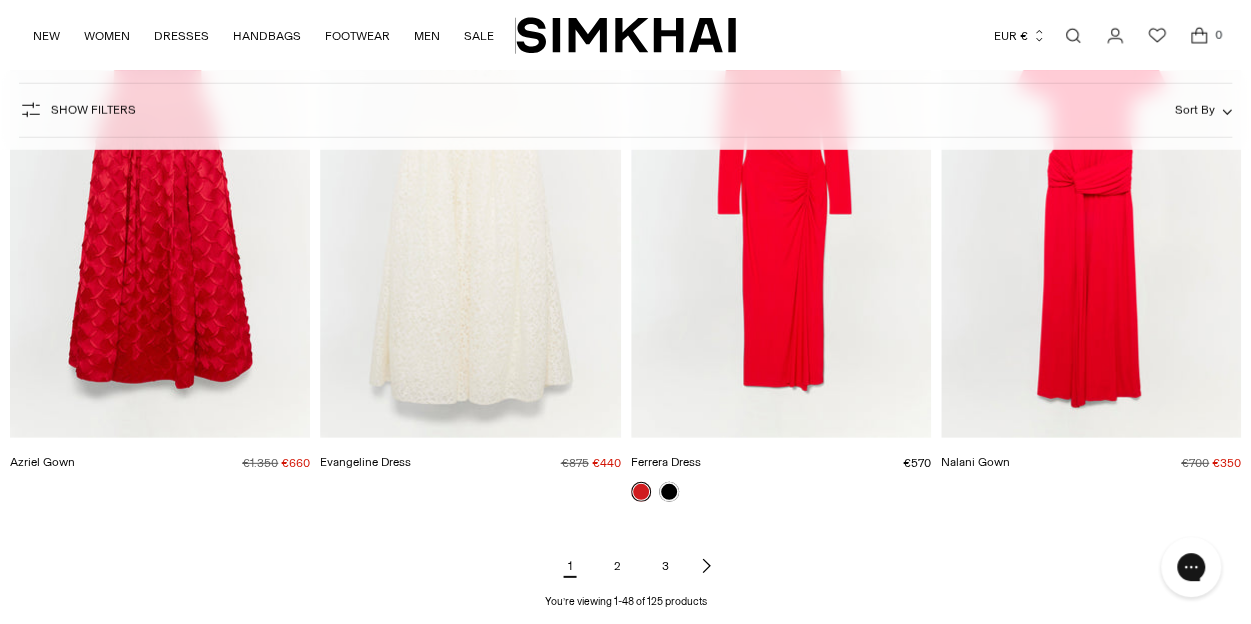 click on "2" at bounding box center (618, 566) 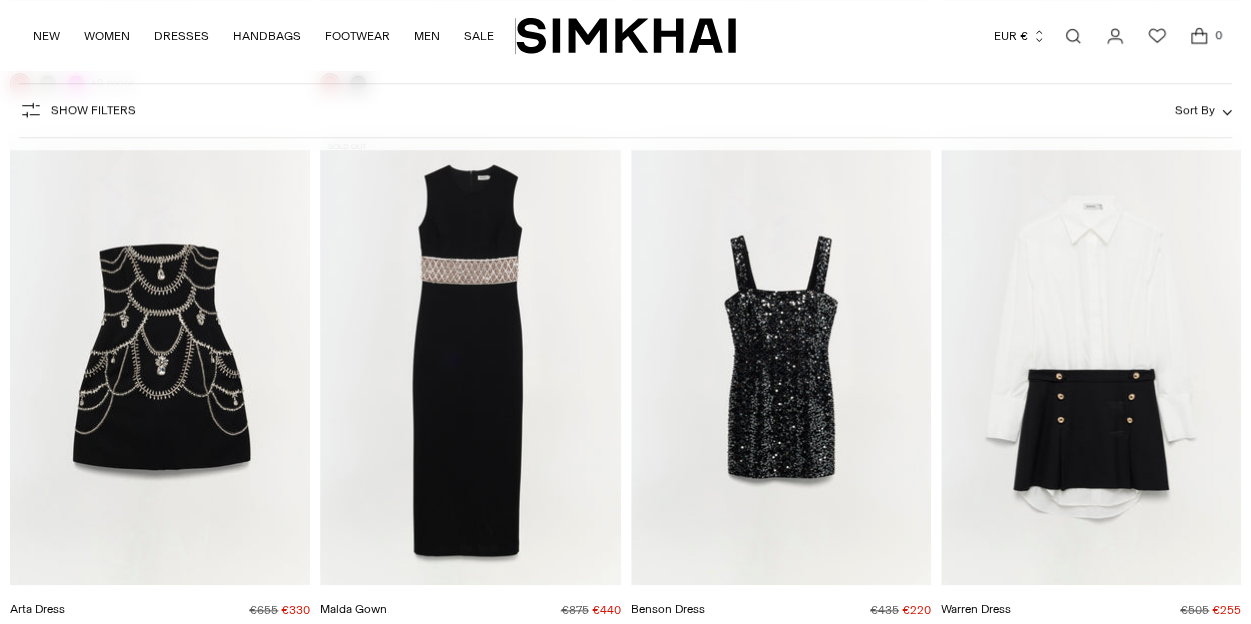 scroll, scrollTop: 700, scrollLeft: 0, axis: vertical 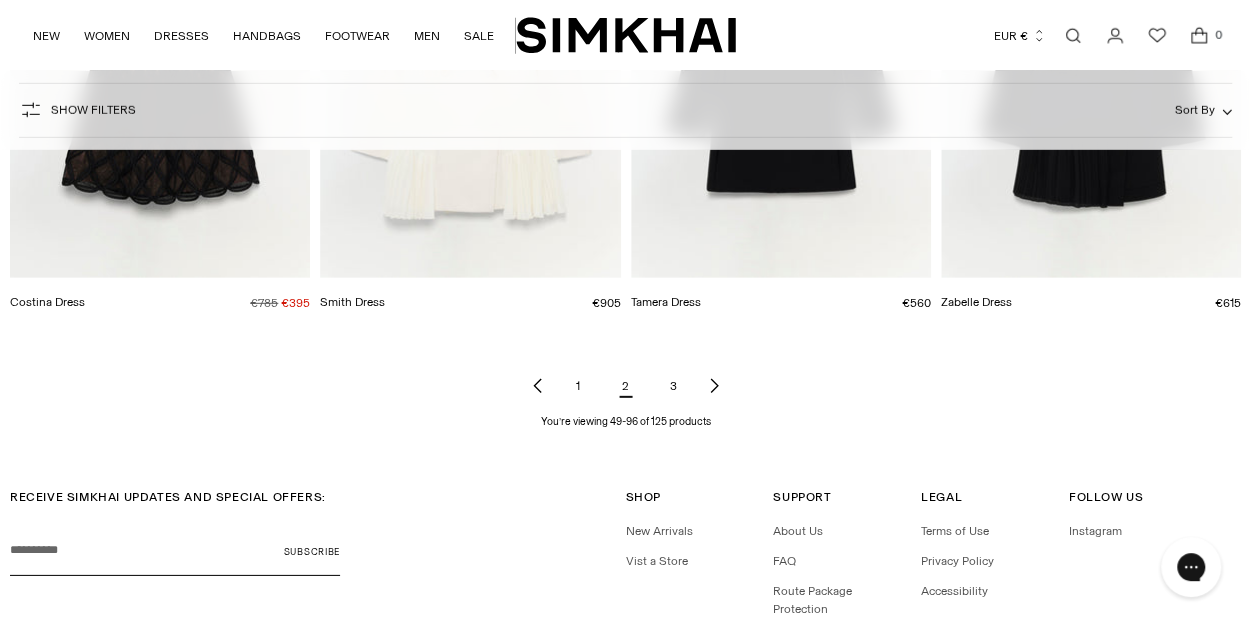 click on "3" at bounding box center [674, 386] 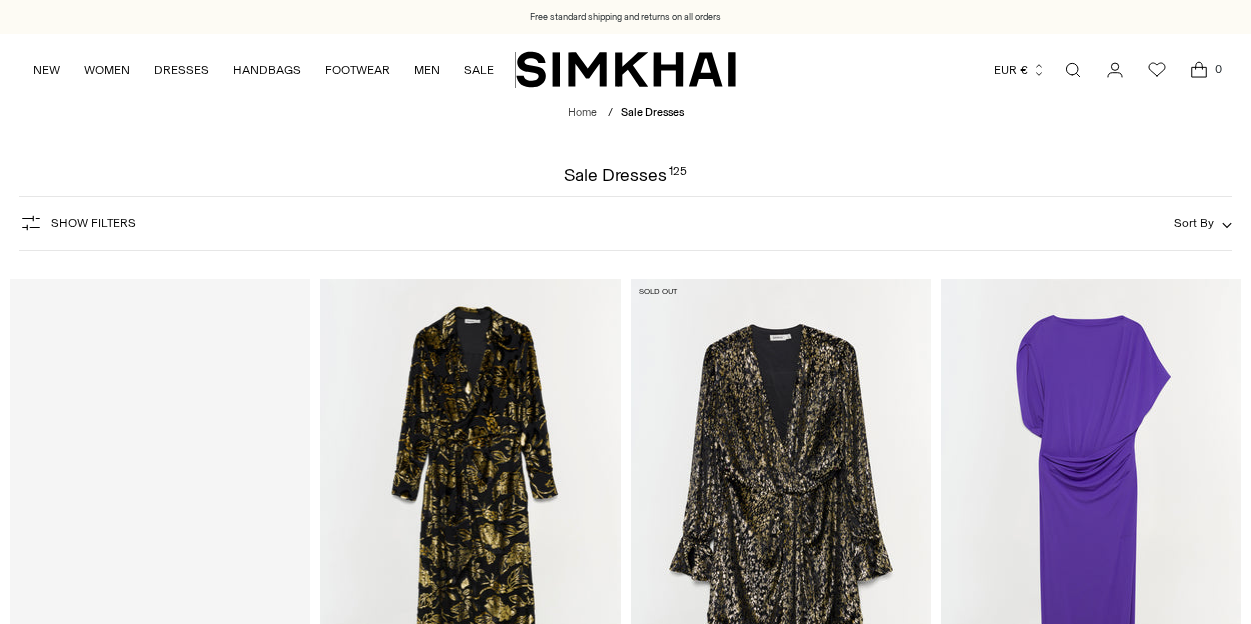 scroll, scrollTop: 0, scrollLeft: 0, axis: both 